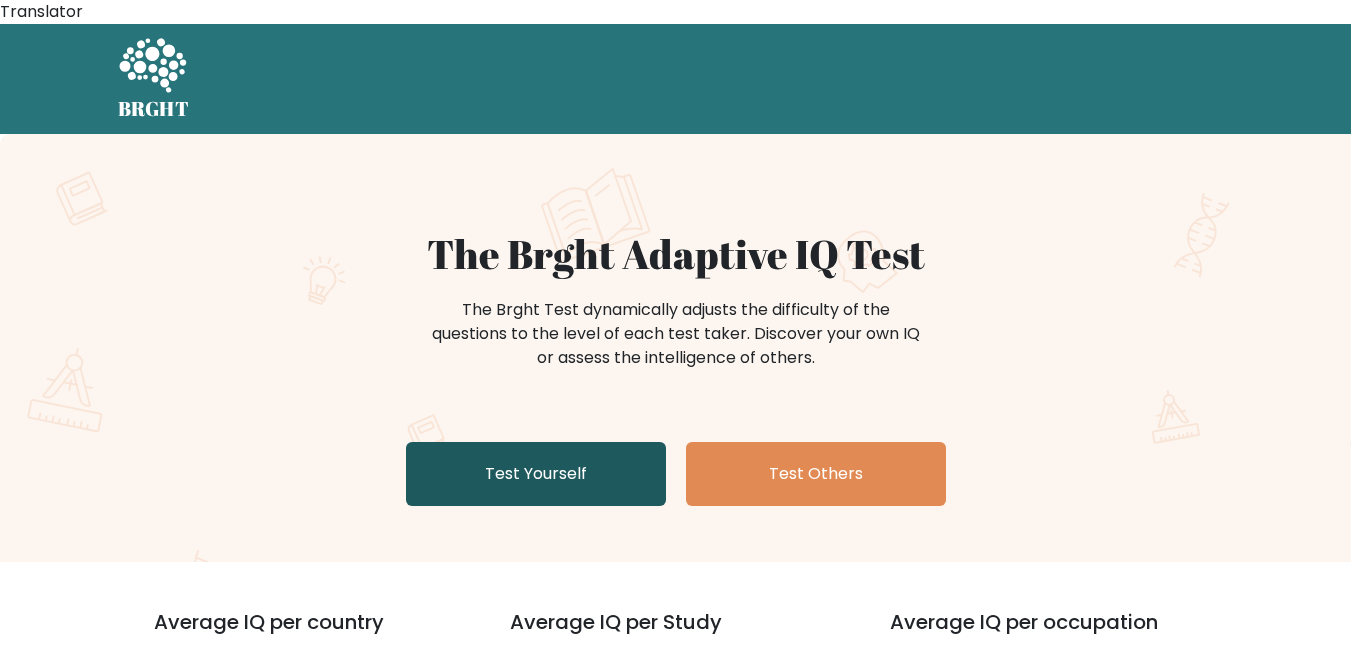 scroll, scrollTop: 0, scrollLeft: 0, axis: both 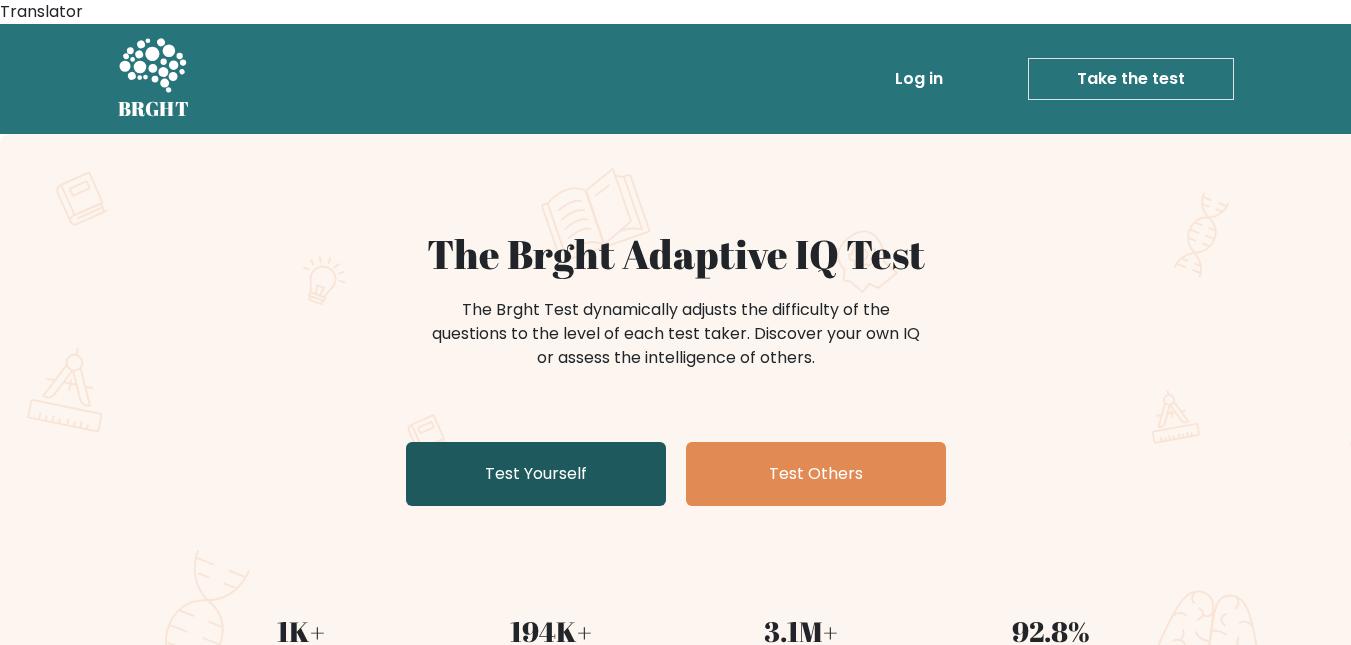 click on "Test Yourself" at bounding box center (536, 474) 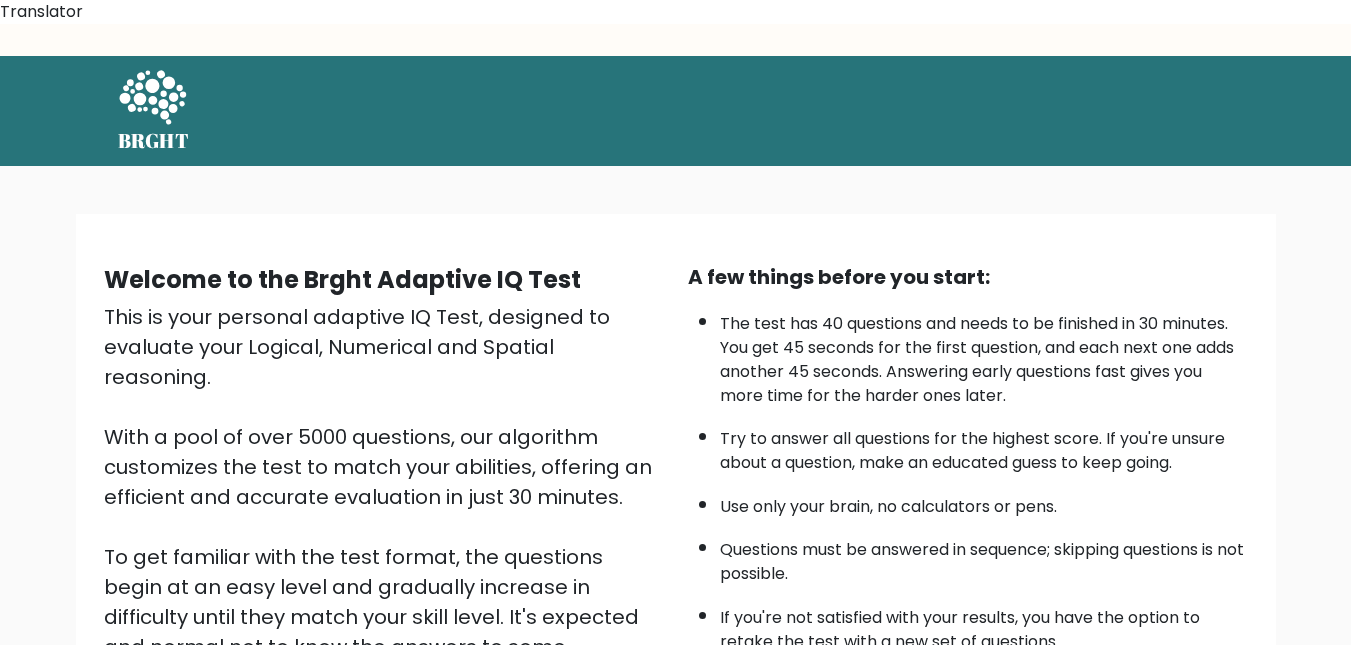 scroll, scrollTop: 0, scrollLeft: 0, axis: both 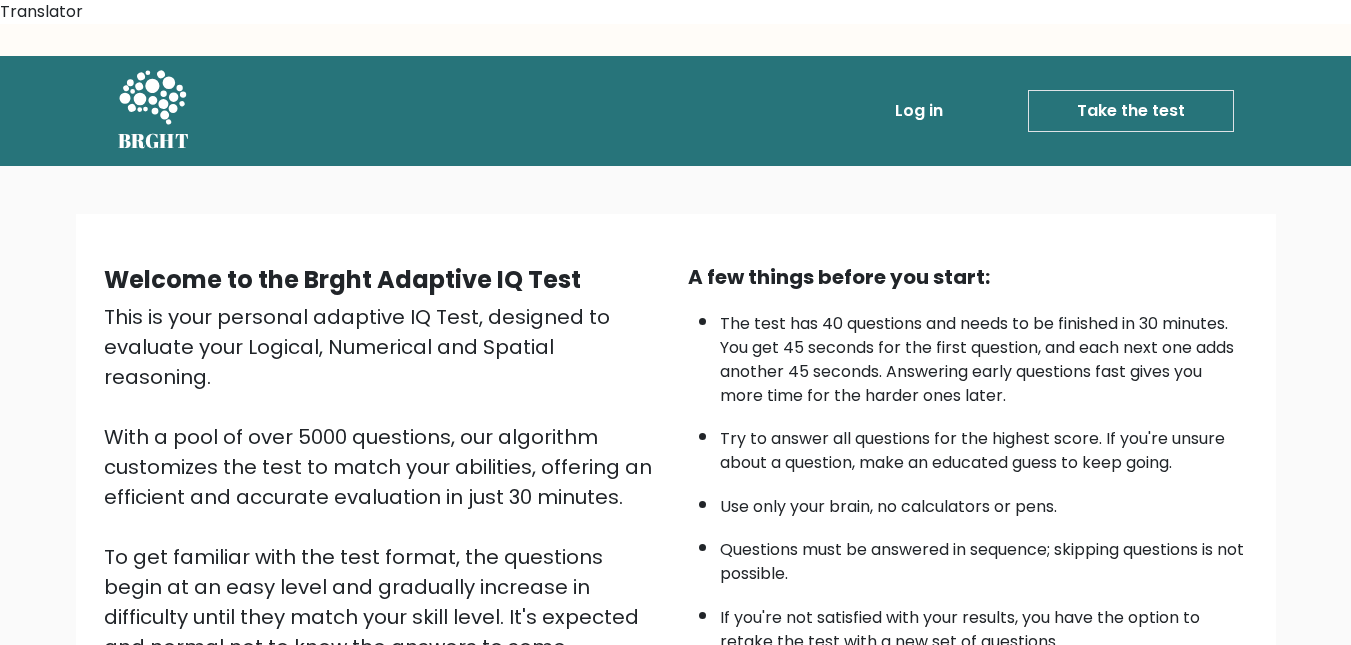click on "Start the Test" at bounding box center [783, 690] 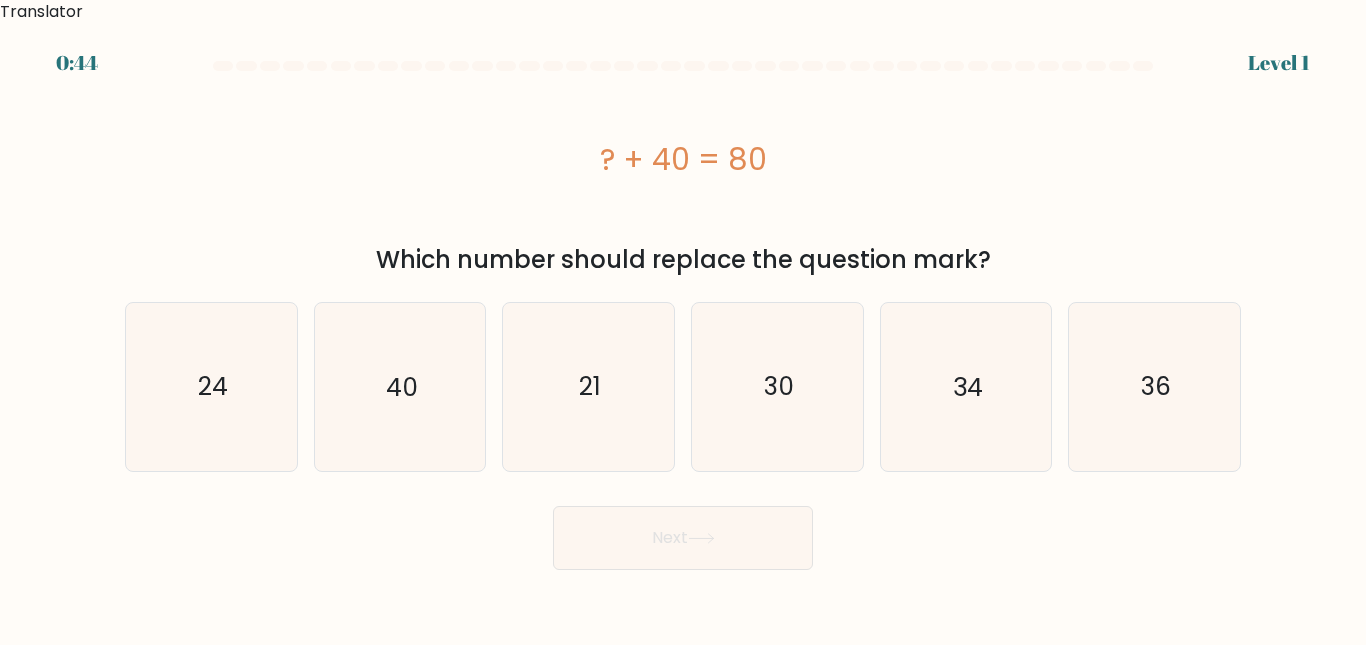 scroll, scrollTop: 0, scrollLeft: 0, axis: both 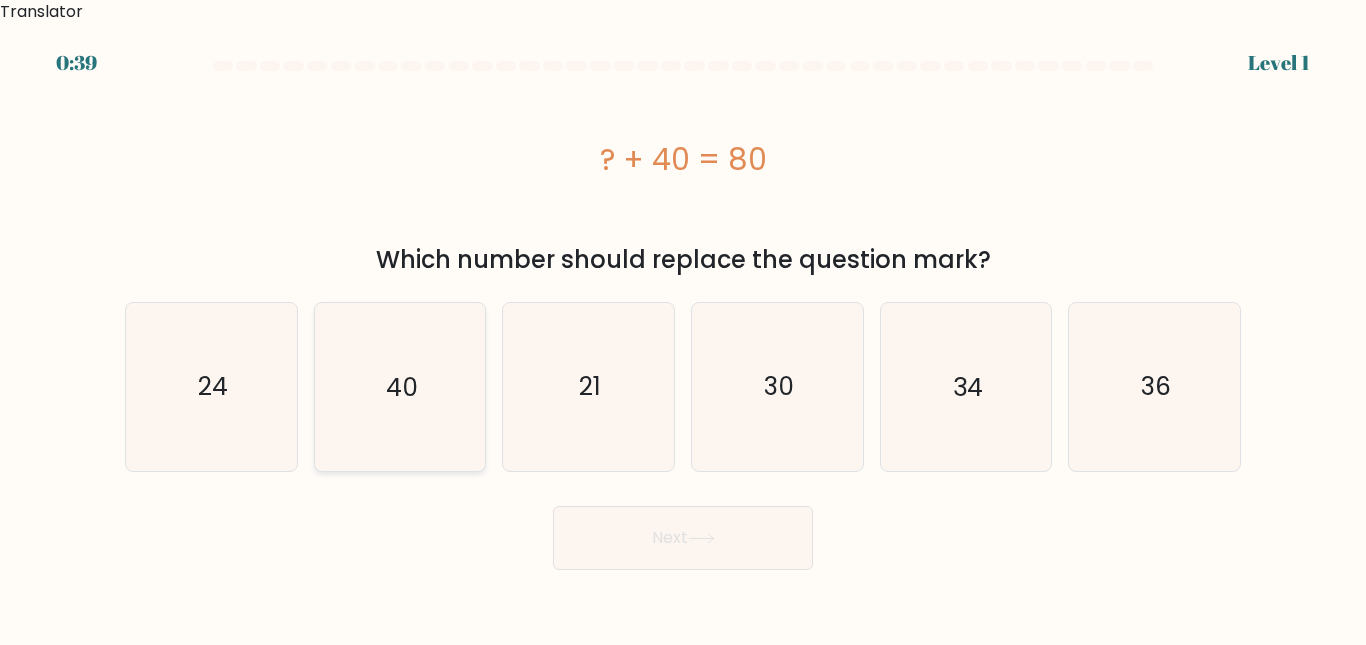 click on "40" at bounding box center (399, 386) 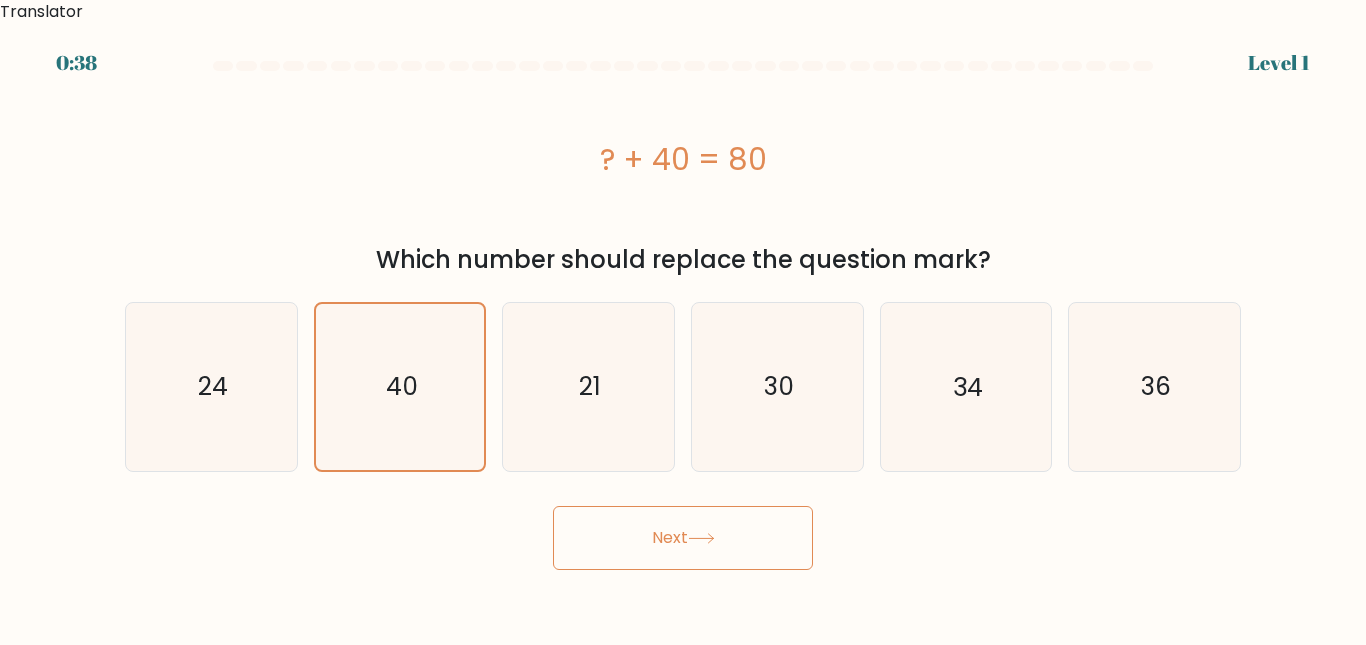 click on "Next" at bounding box center [683, 538] 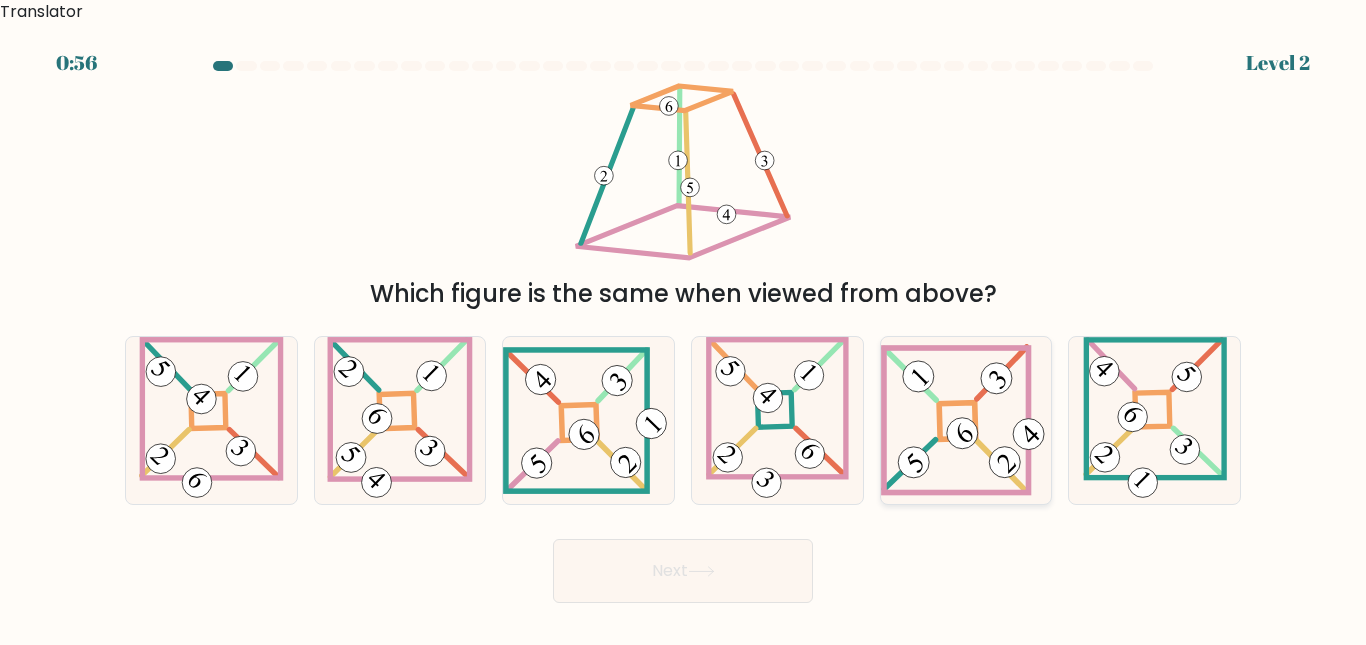 click at bounding box center (966, 420) 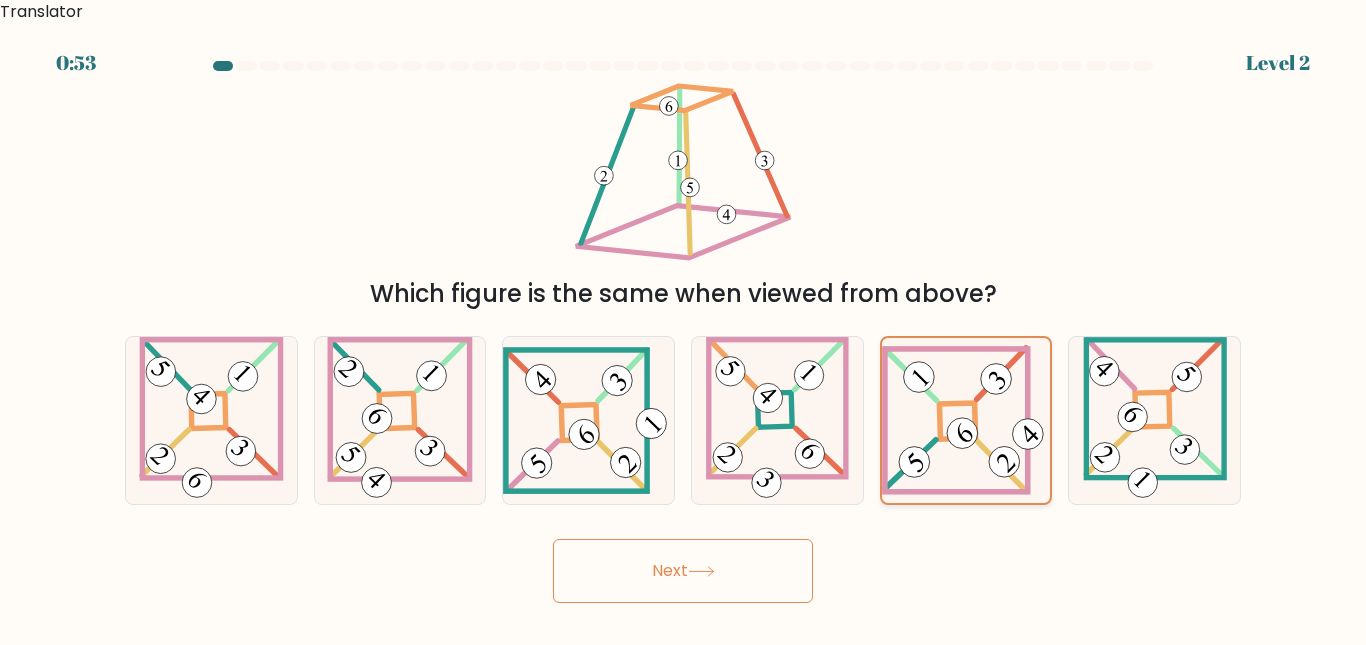 click at bounding box center (966, 420) 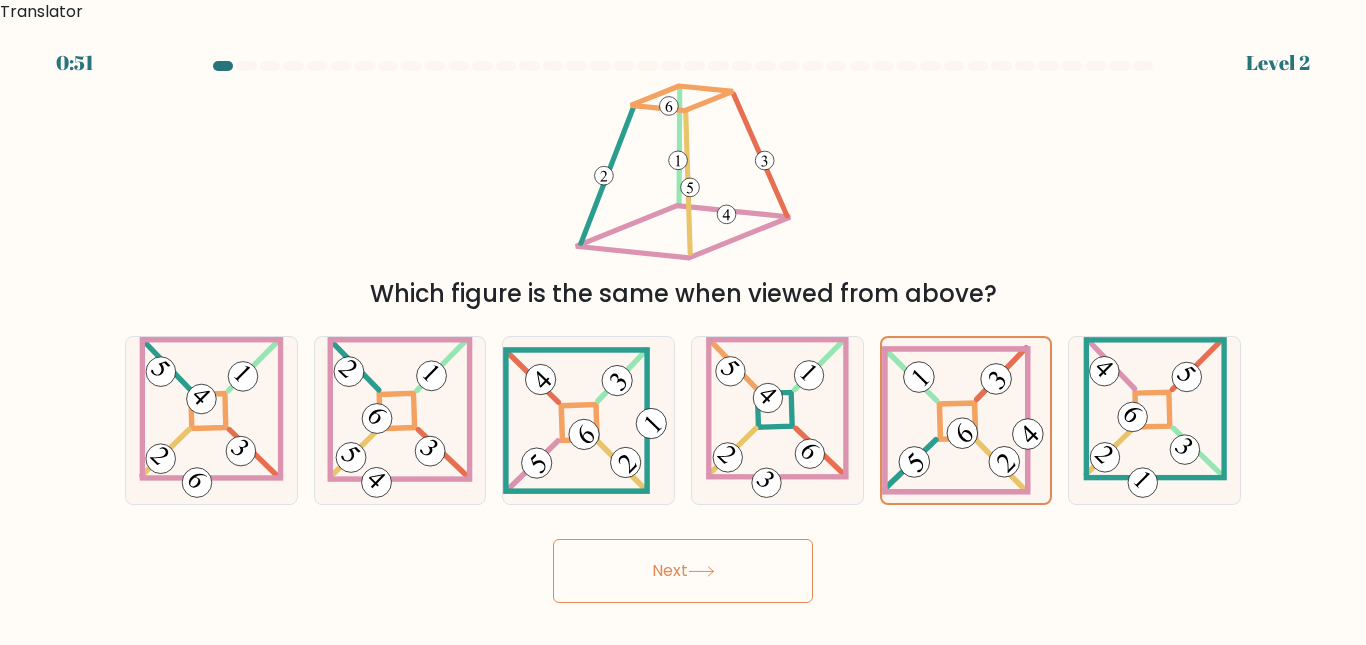 click on "Next" at bounding box center [683, 571] 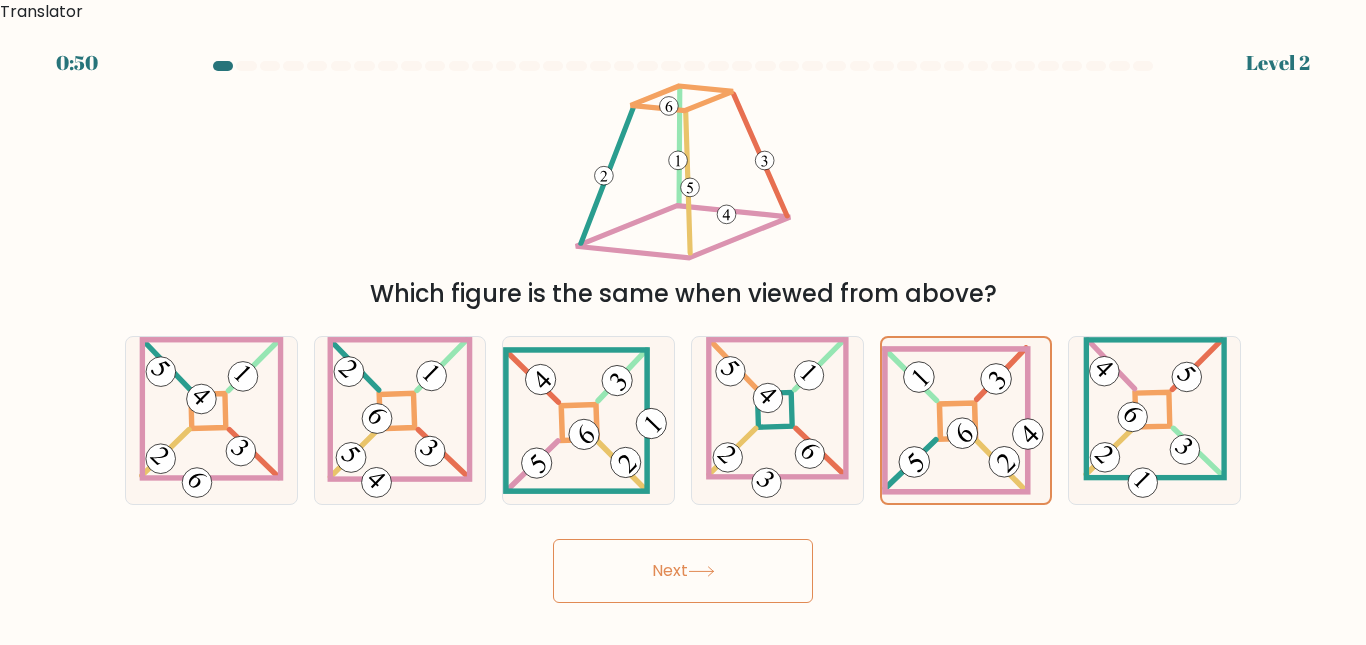 click on "Next" at bounding box center (683, 571) 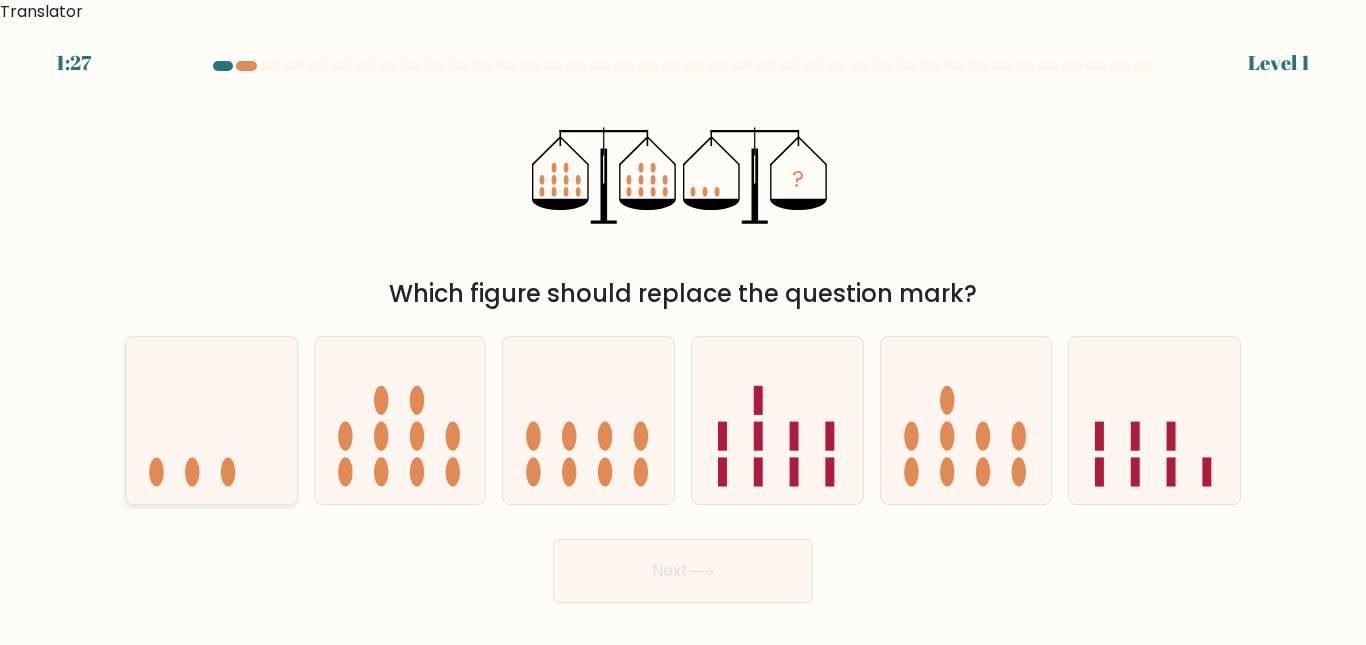 click at bounding box center (211, 420) 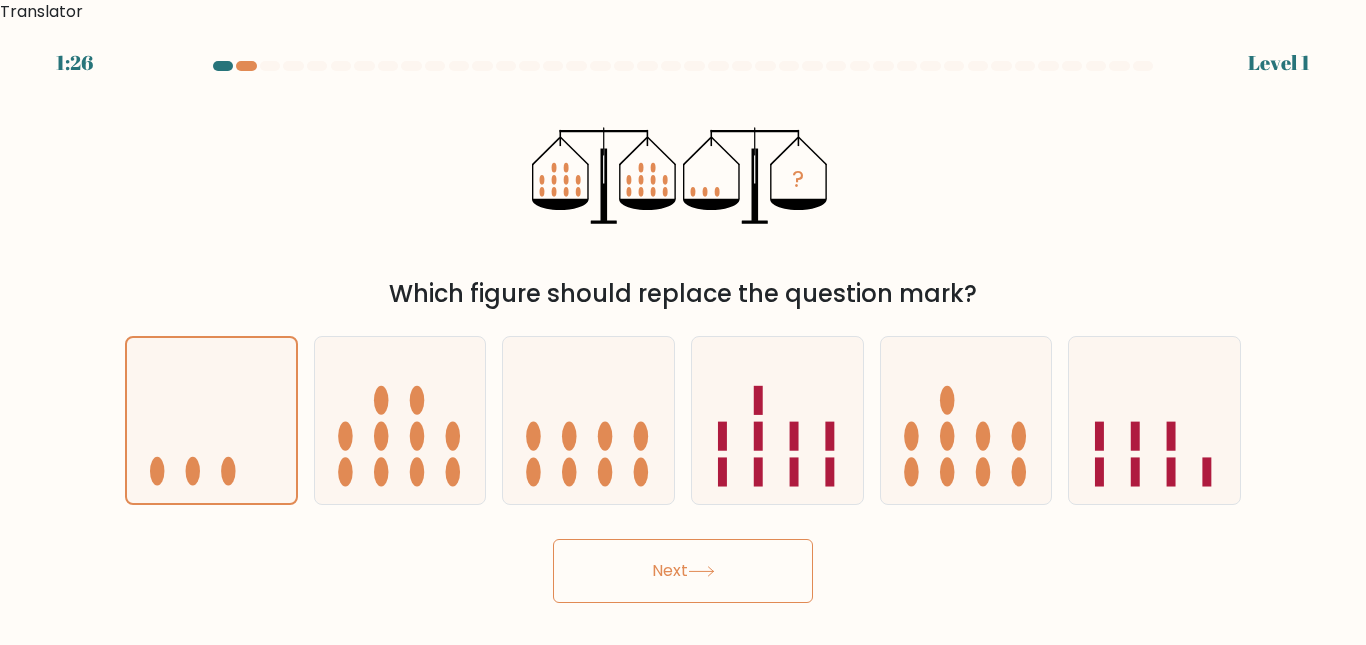 click on "Next" at bounding box center (683, 571) 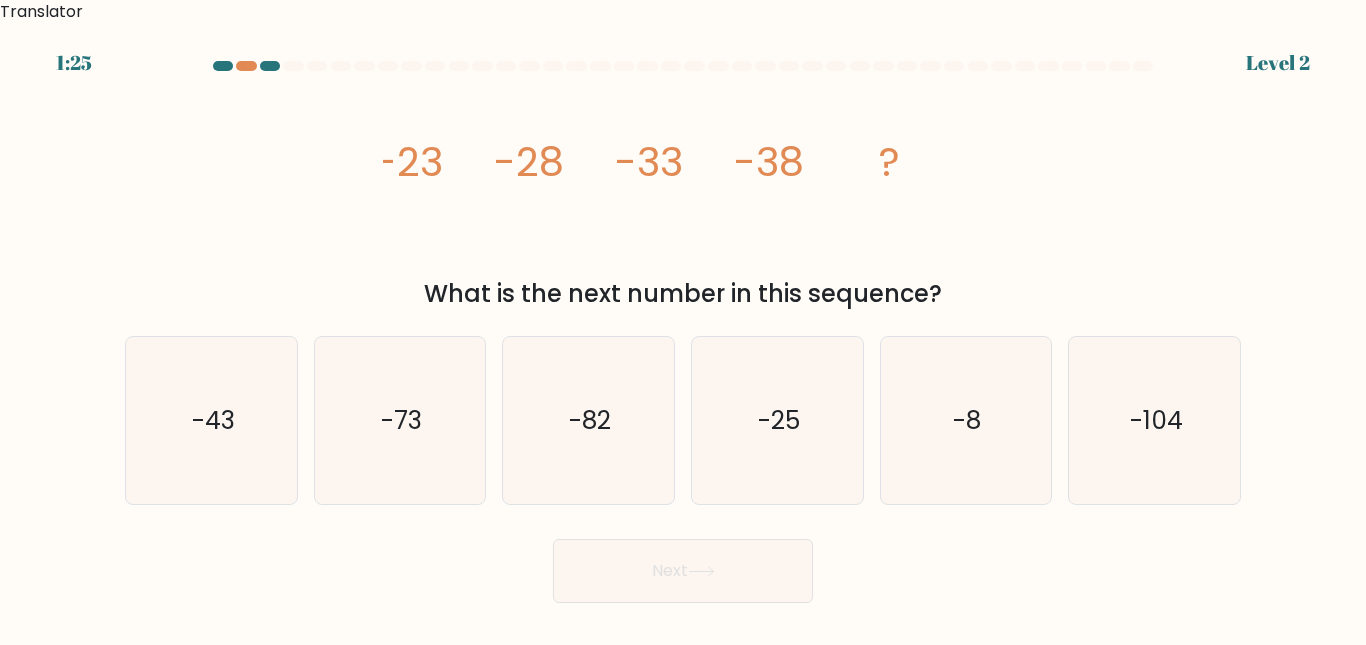 click on "Next" at bounding box center (683, 571) 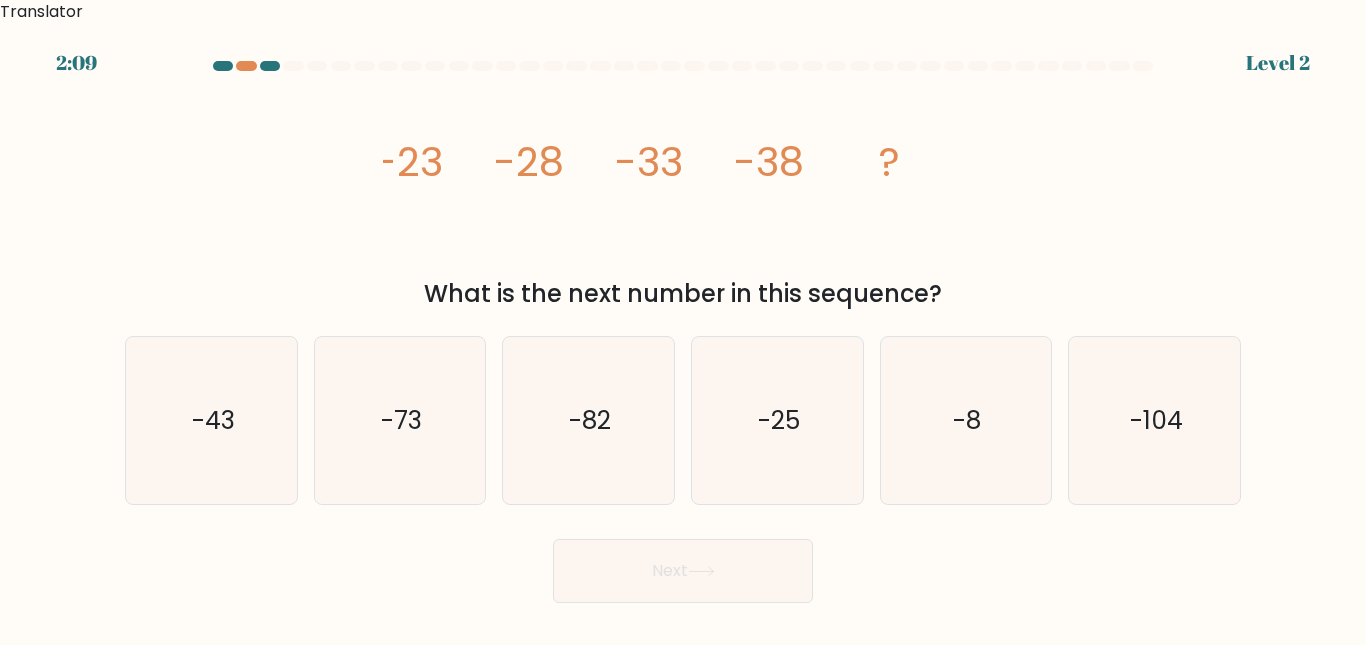 click on "image/svg+xml
-23
-28
-33
-38
?
What is the next number in this sequence?" at bounding box center (683, 195) 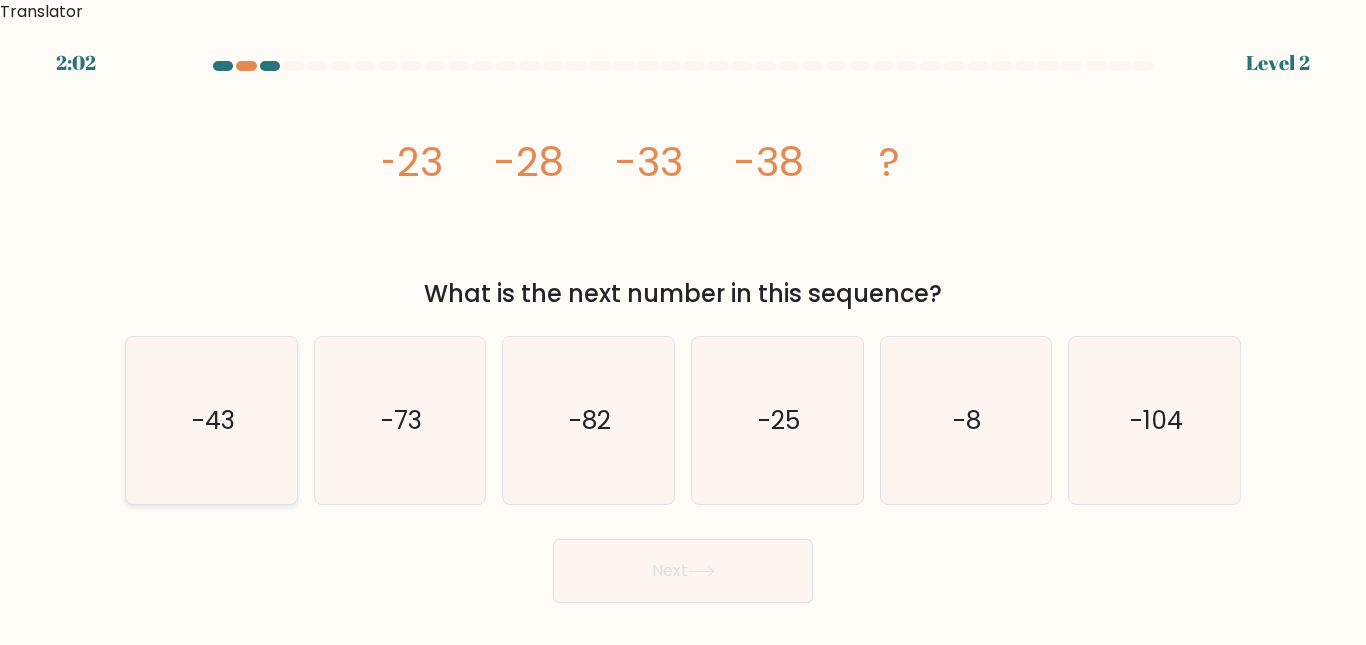 click on "-43" at bounding box center (212, 420) 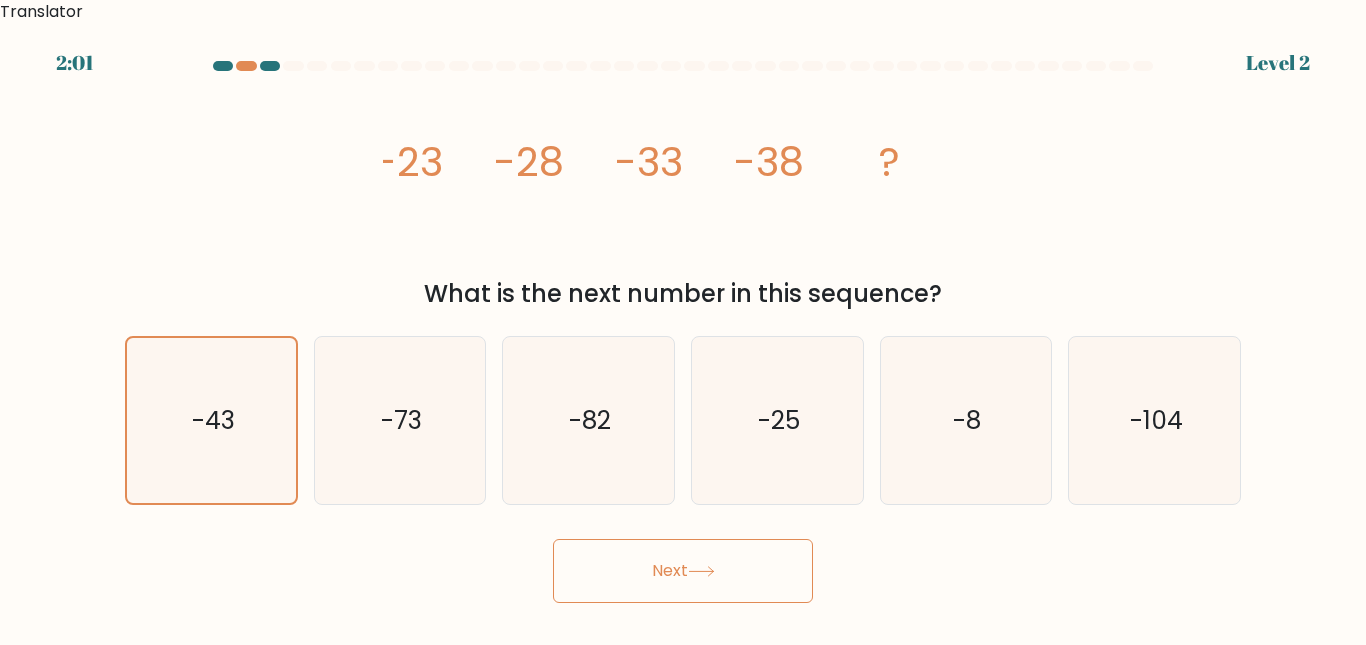 drag, startPoint x: 656, startPoint y: 495, endPoint x: 664, endPoint y: 511, distance: 17.888544 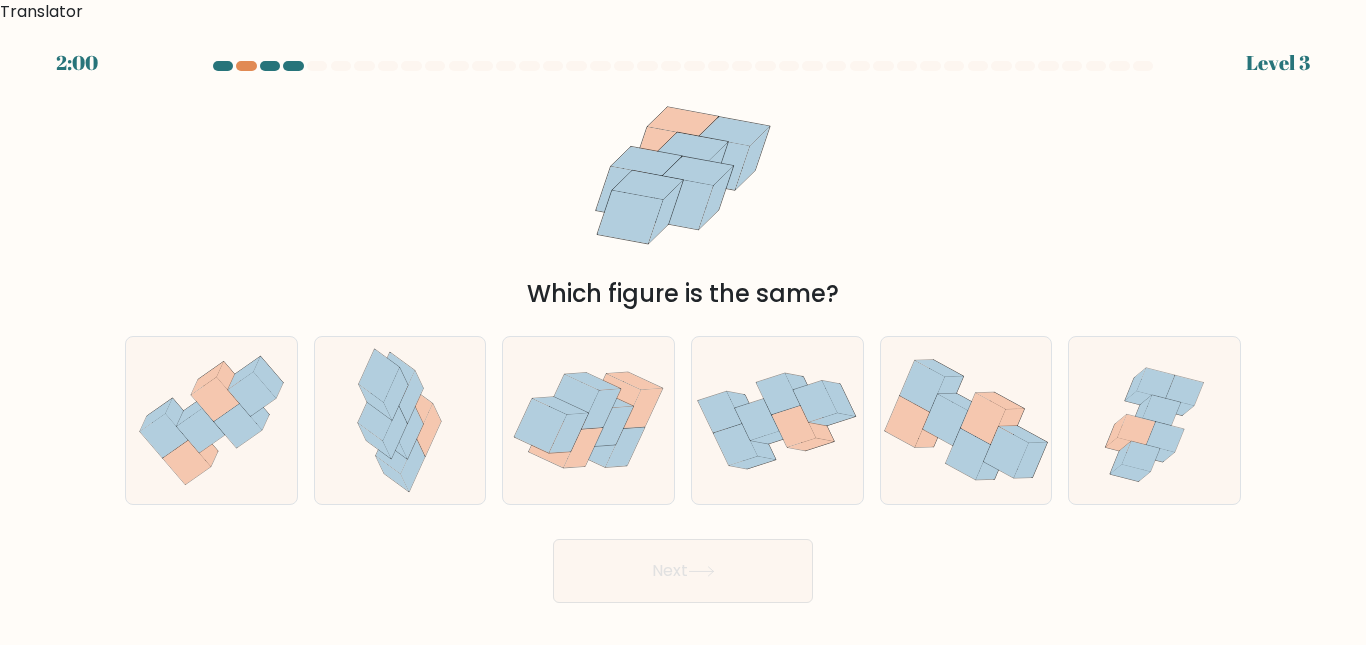click on "Next" at bounding box center [683, 571] 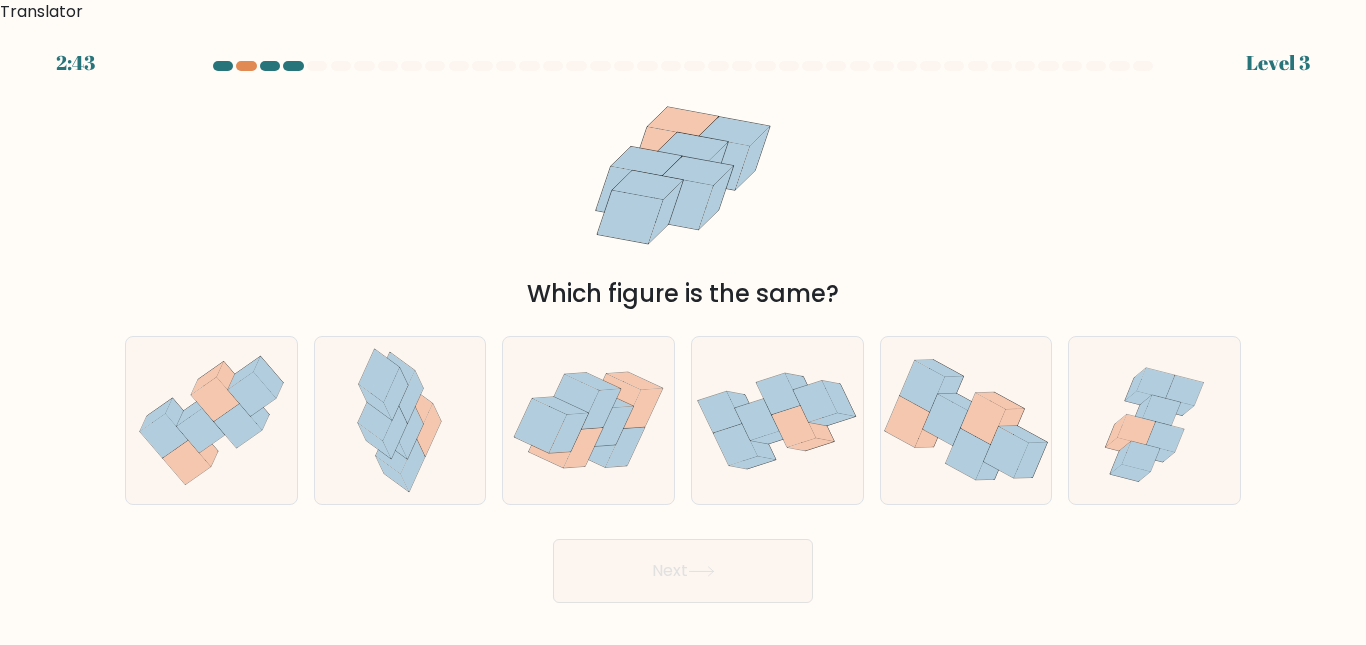 click on "Which figure is the same?" at bounding box center [683, 195] 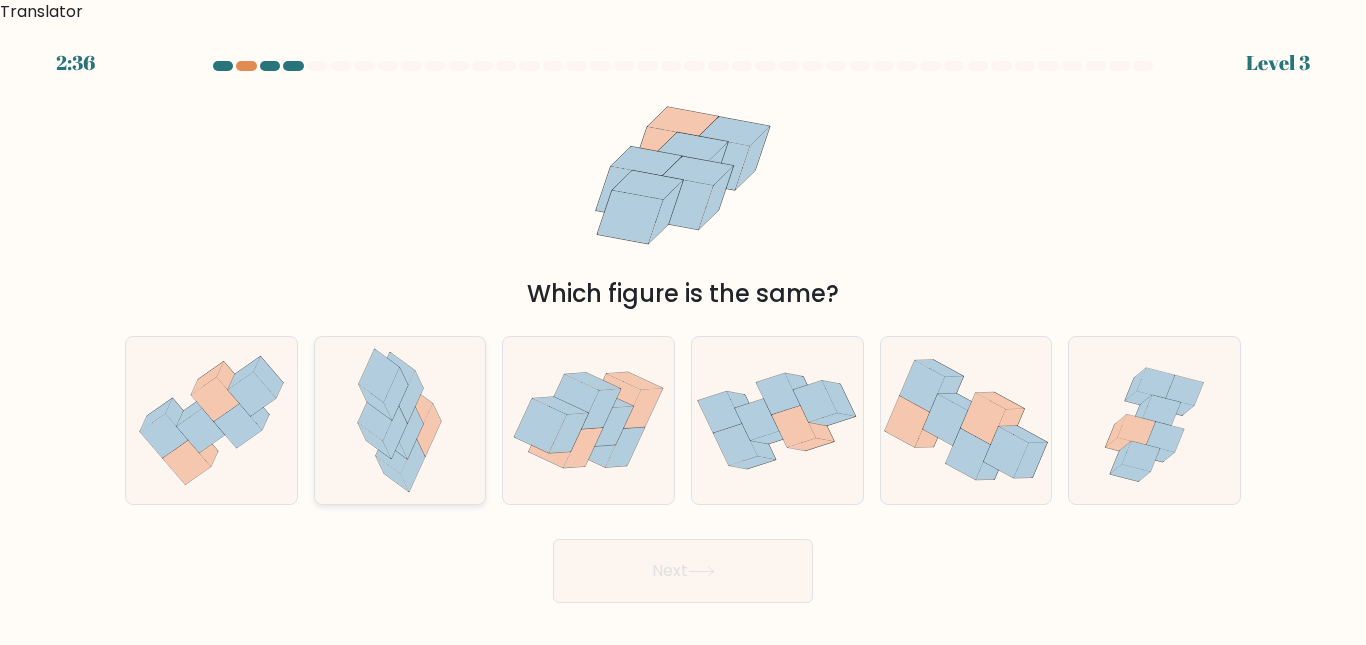 click at bounding box center [412, 397] 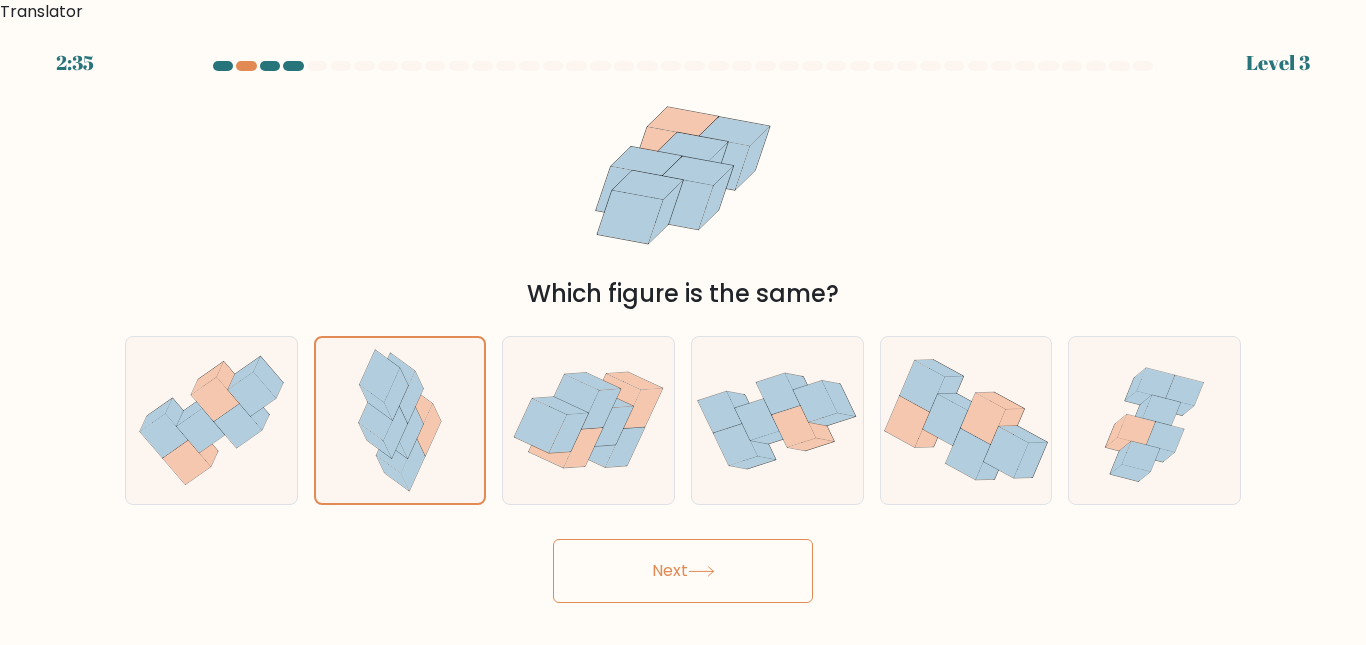 click on "Next" at bounding box center (683, 566) 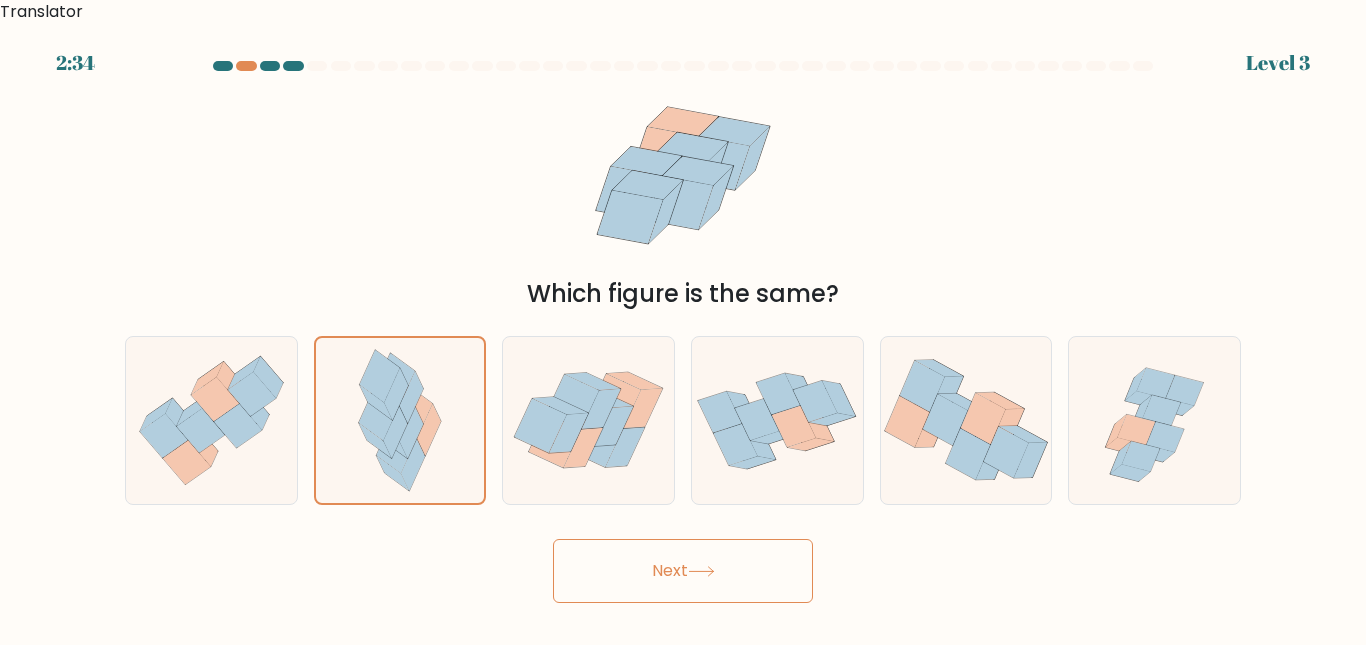 click on "Next" at bounding box center [683, 571] 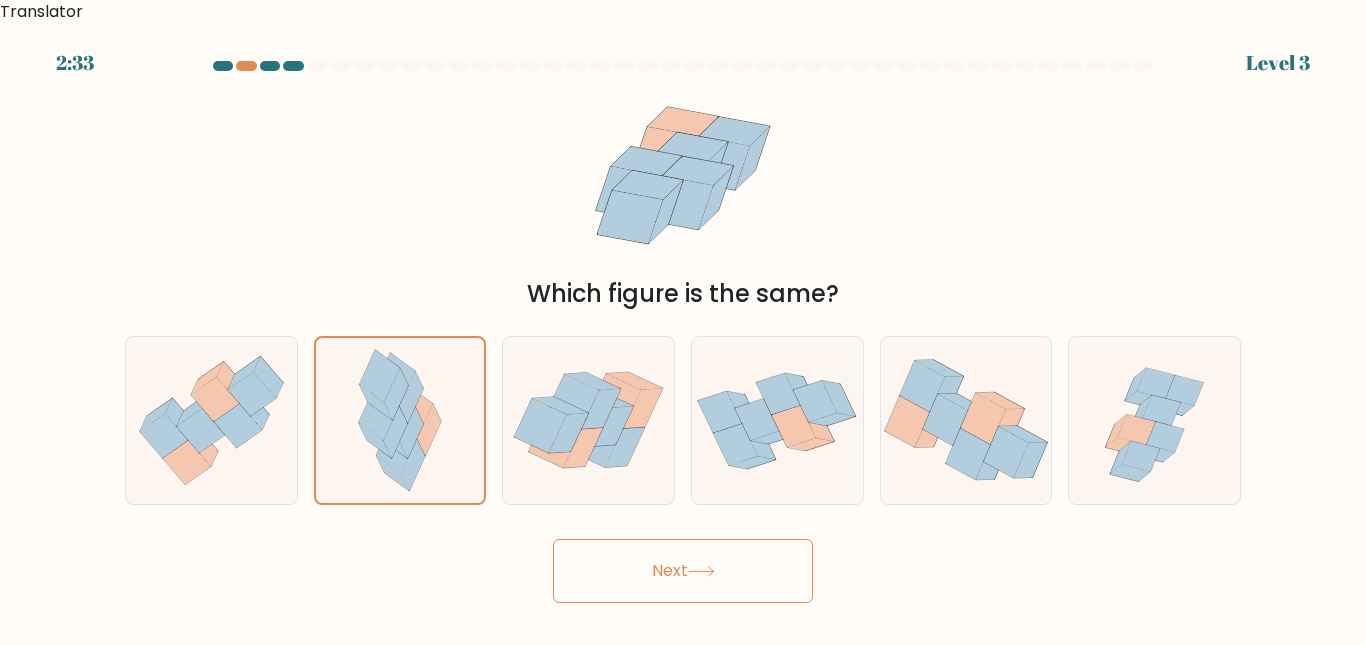 click on "Next" at bounding box center (683, 571) 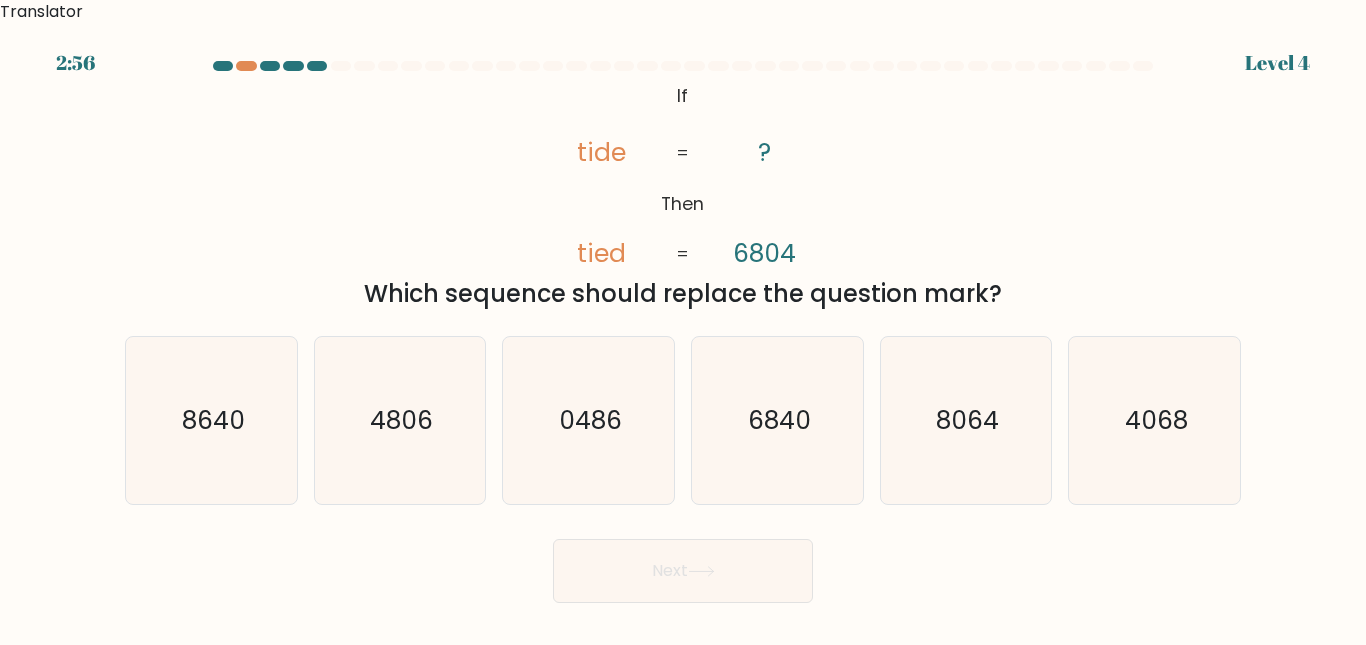 click on "@import url('https://fonts.googleapis.com/css?family=Abril+Fatface:400,100,100italic,300,300italic,400italic,500,500italic,700,700italic,900,900italic');           If       Then       tide       tied       ?       [NUMBER]       =       =[STATE]" at bounding box center (683, 176) 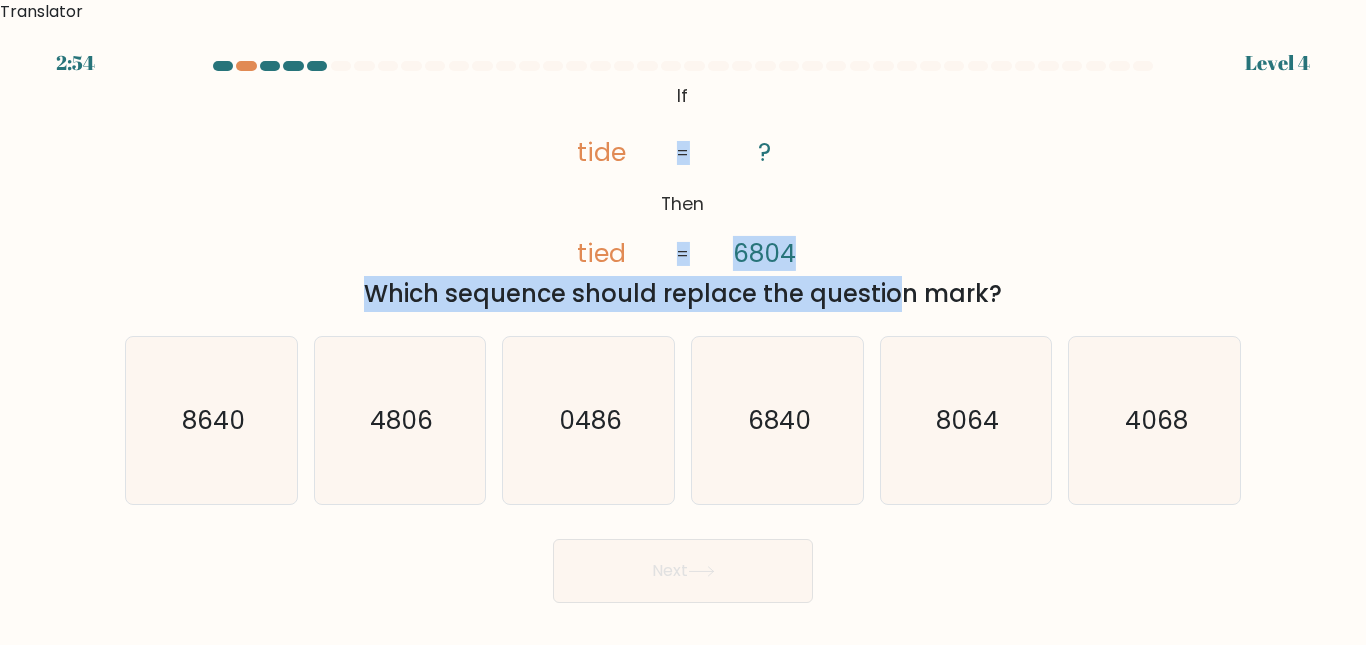 drag, startPoint x: 721, startPoint y: 253, endPoint x: 711, endPoint y: 229, distance: 26 